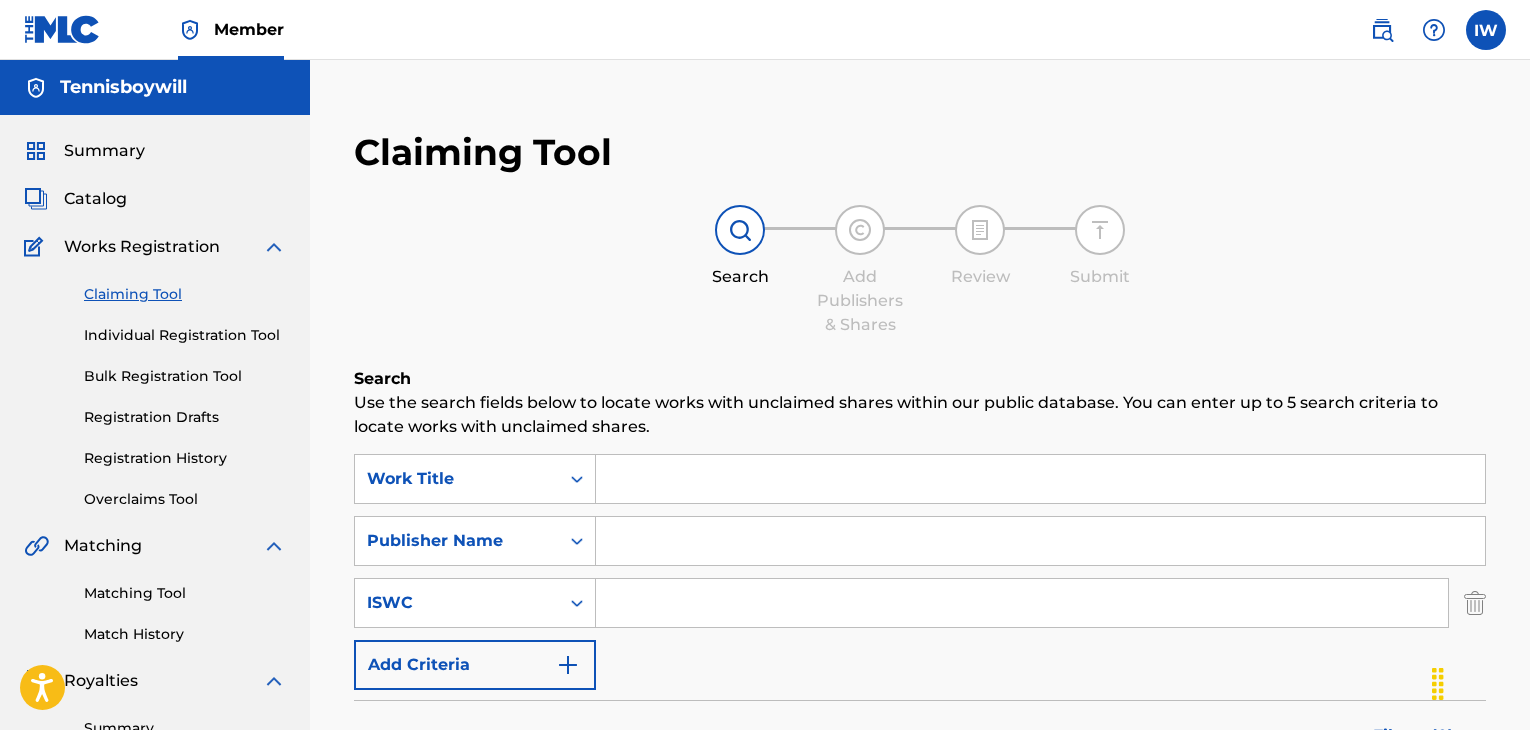 scroll, scrollTop: 256, scrollLeft: 0, axis: vertical 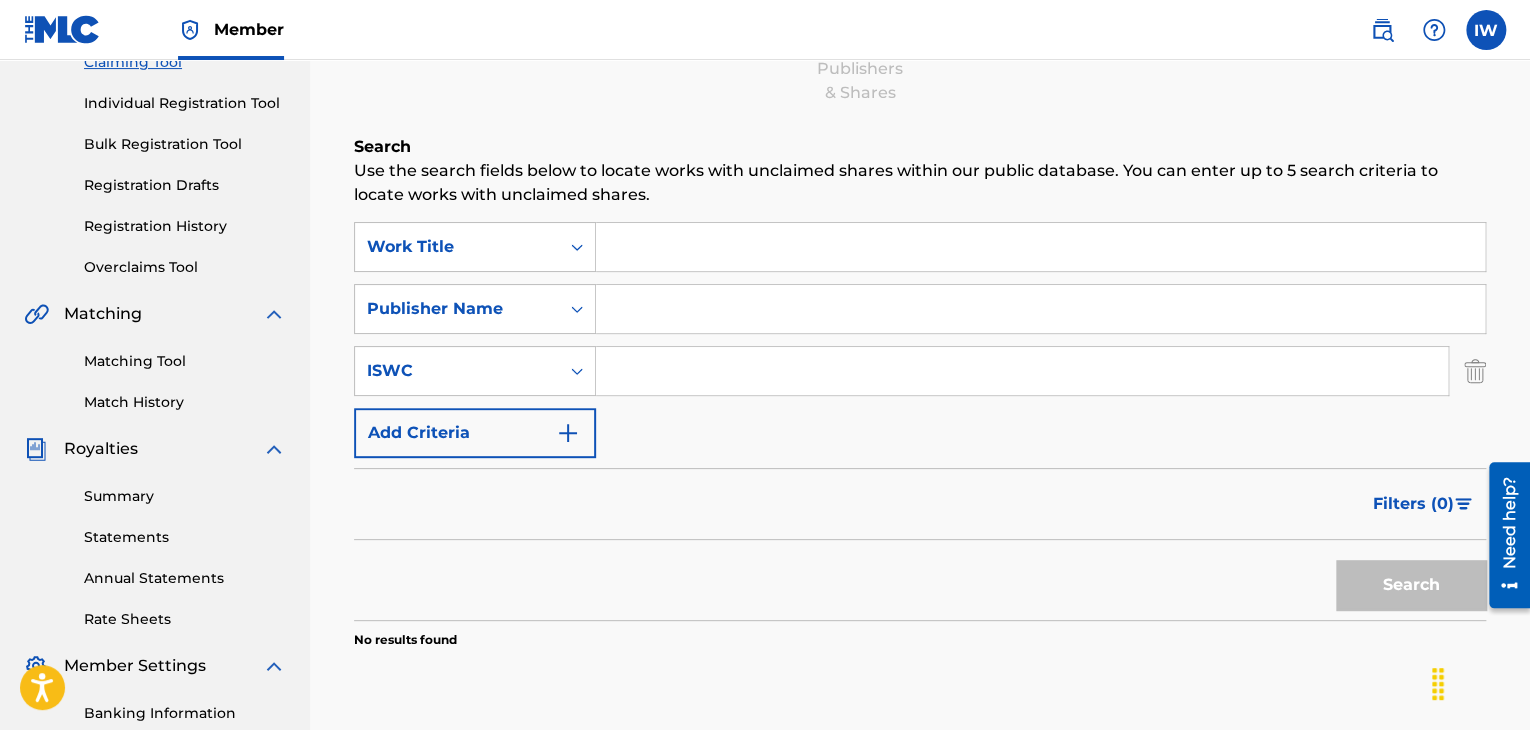 click on "Match History" at bounding box center (185, 402) 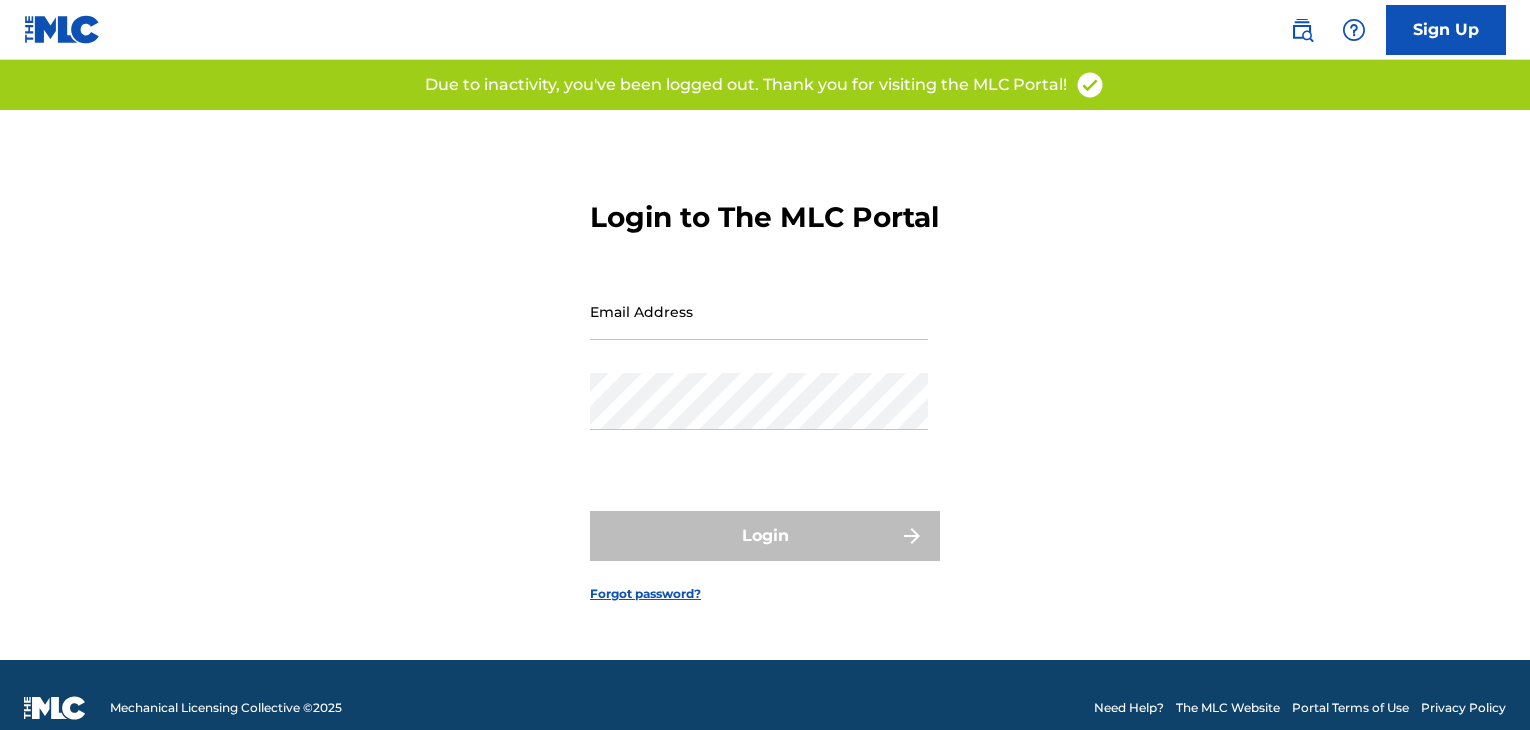 scroll, scrollTop: 0, scrollLeft: 0, axis: both 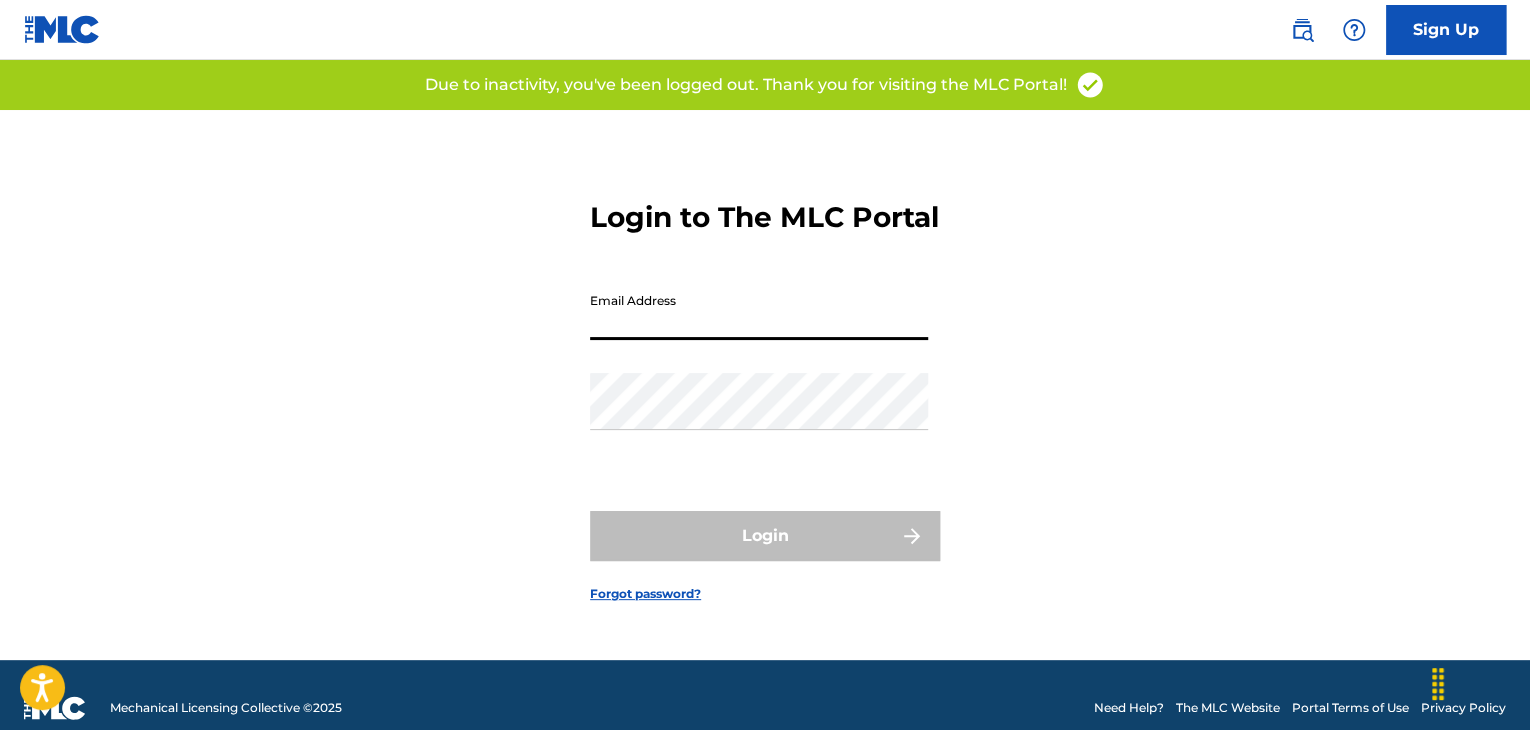 click on "Email Address" at bounding box center [759, 311] 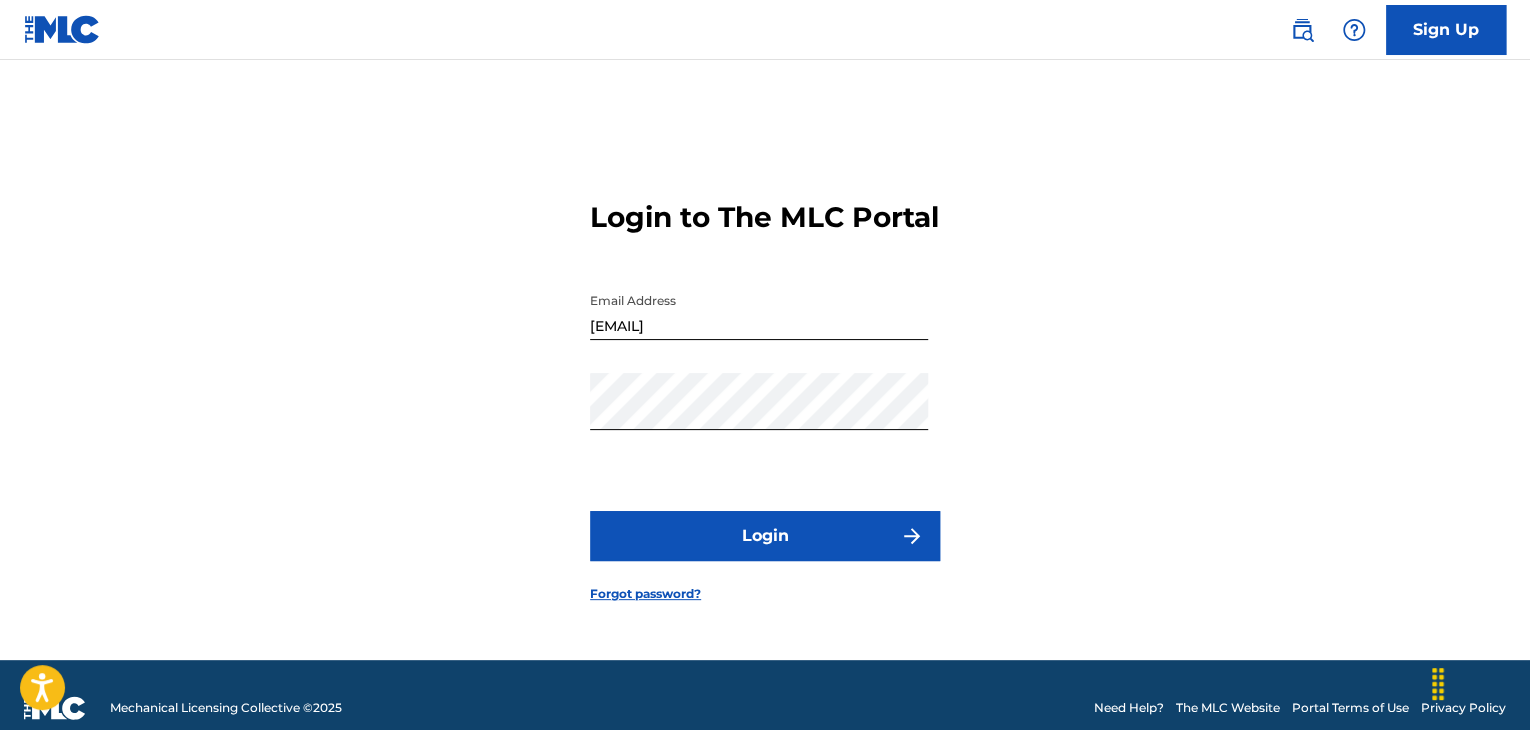 click on "Login" at bounding box center [765, 536] 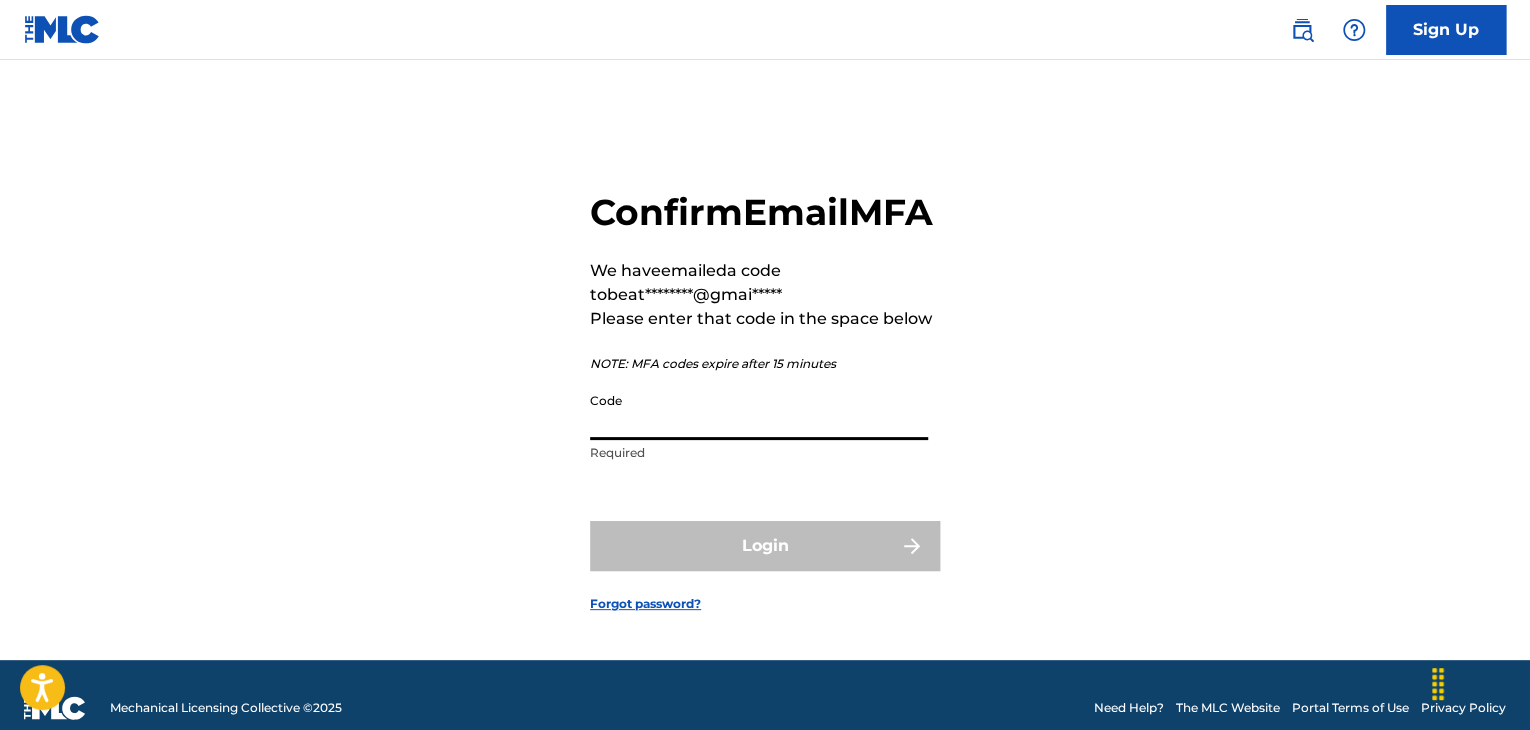 click on "Code" at bounding box center [759, 411] 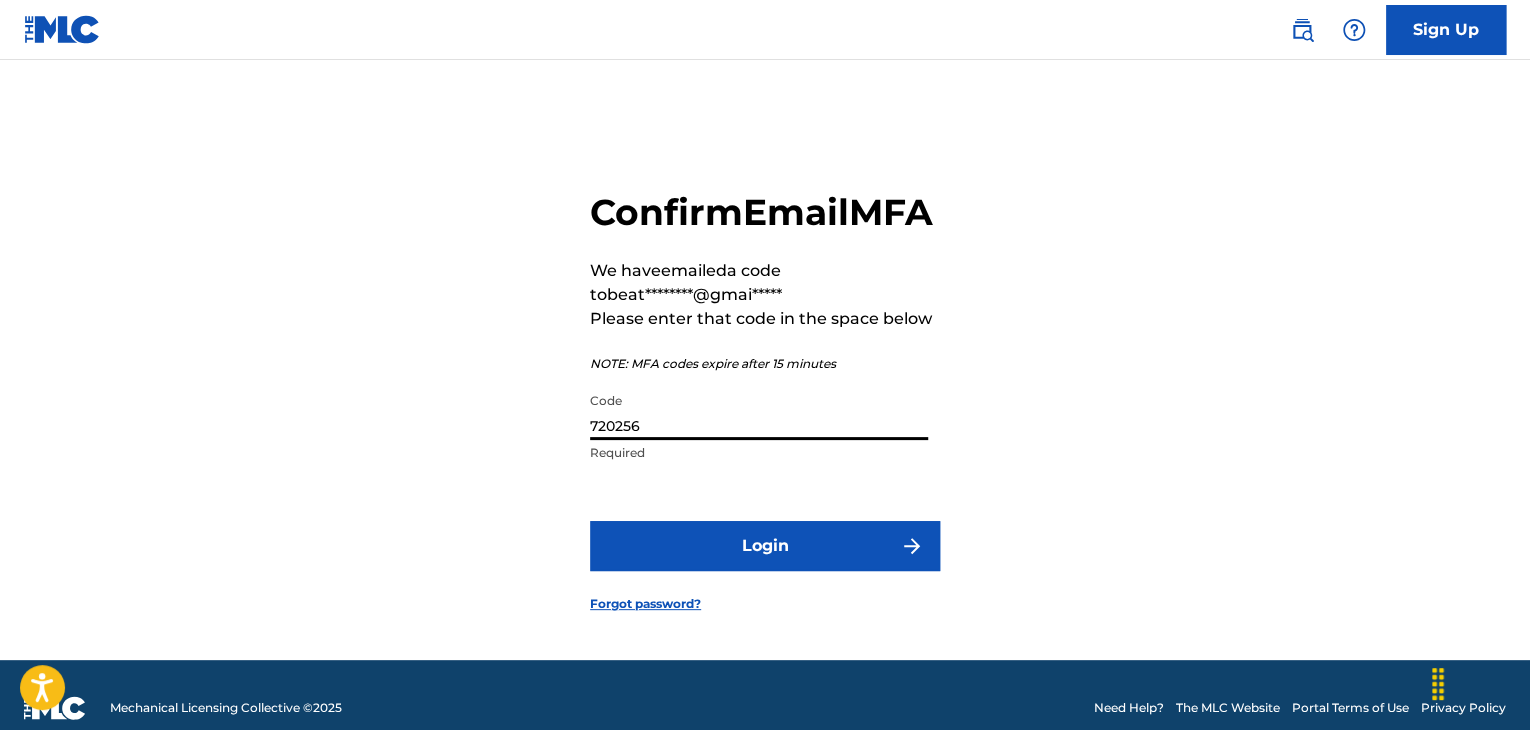 type on "720256" 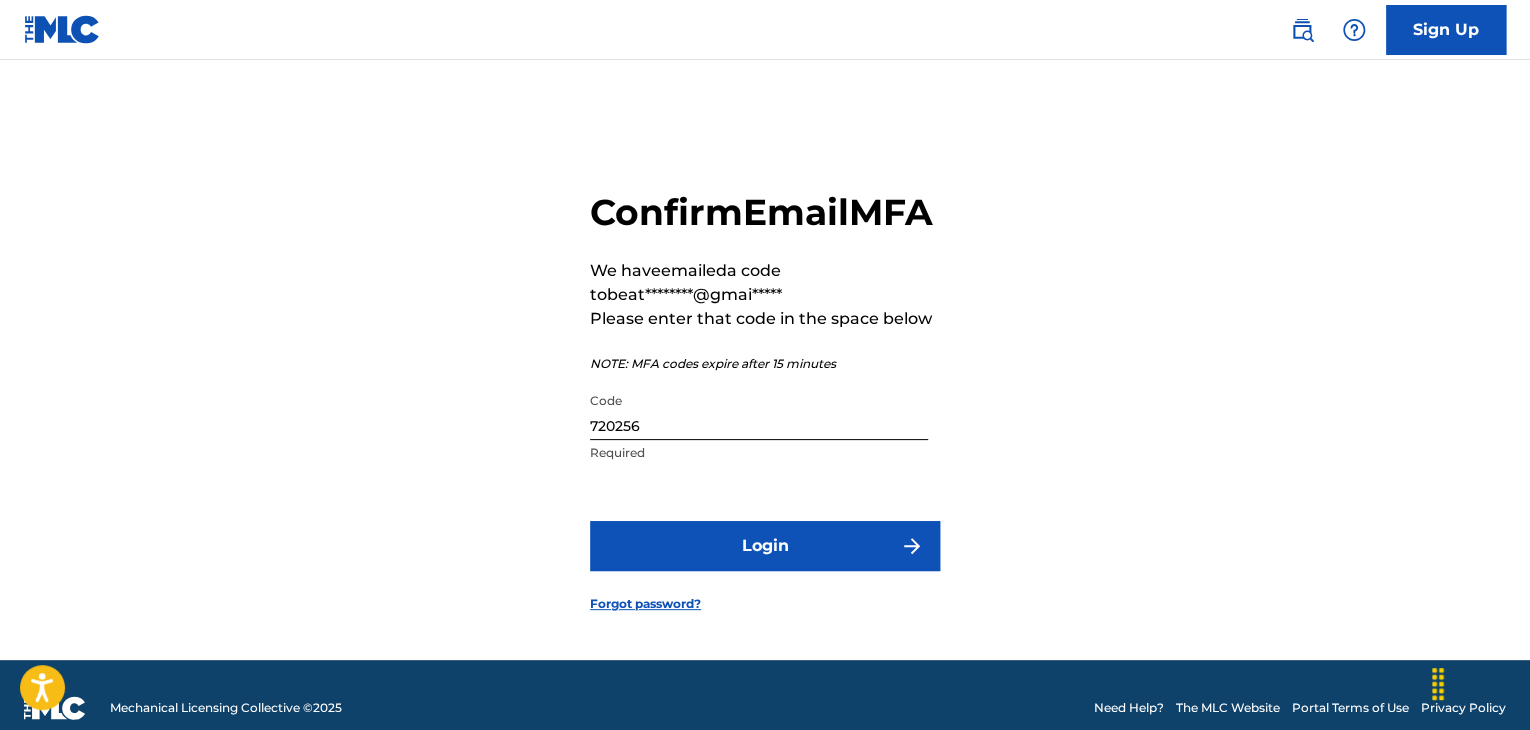 click on "Login" at bounding box center [765, 546] 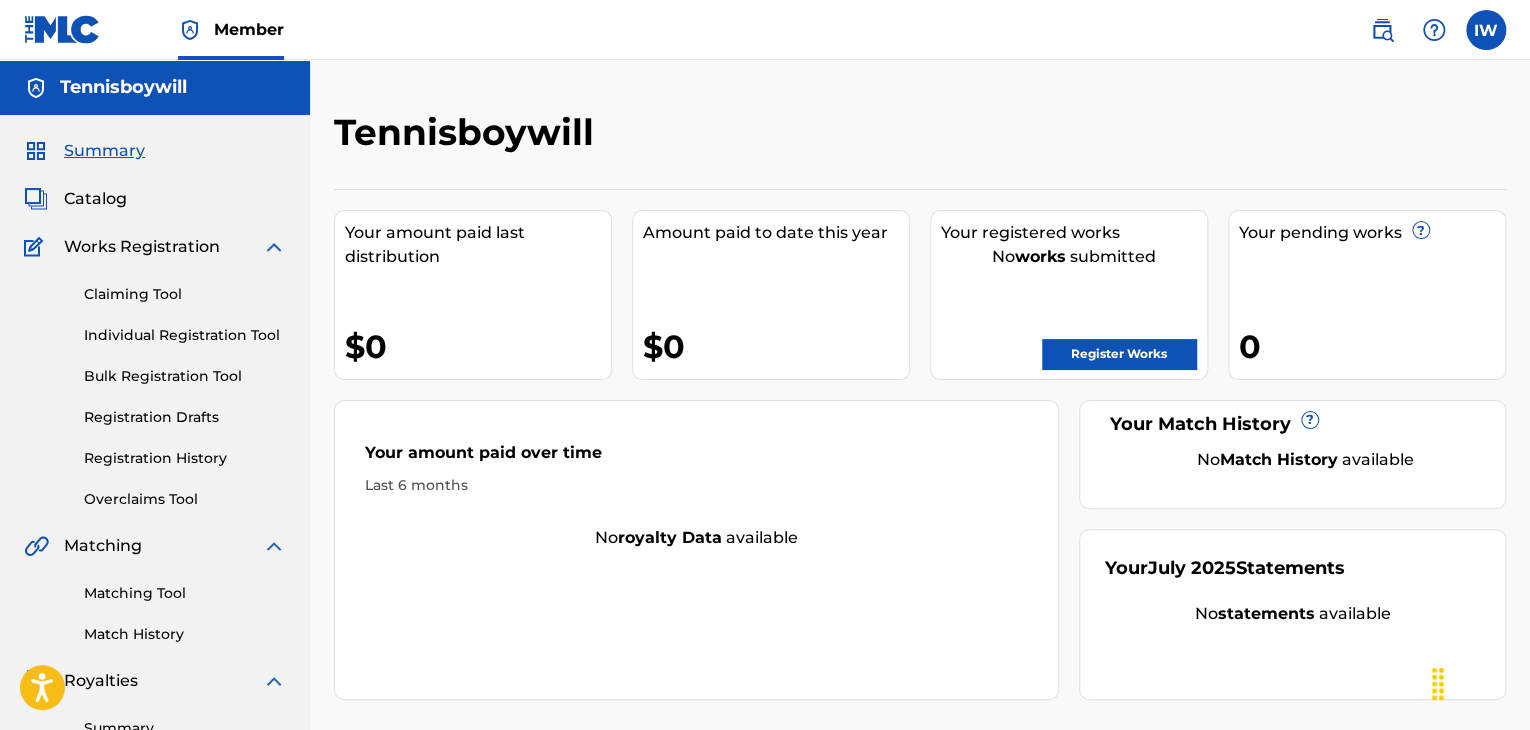scroll, scrollTop: 0, scrollLeft: 0, axis: both 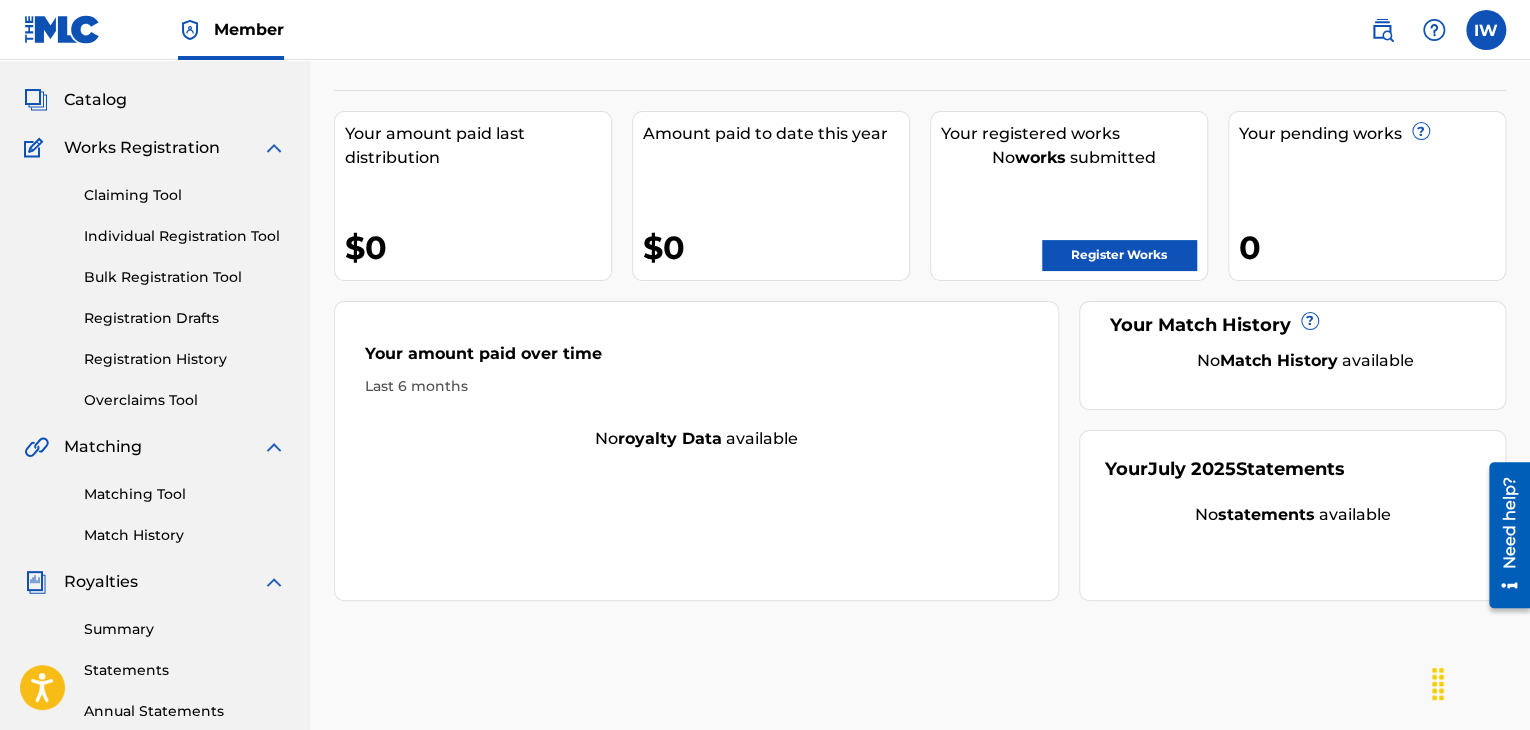 click on "Register Works" at bounding box center (1119, 255) 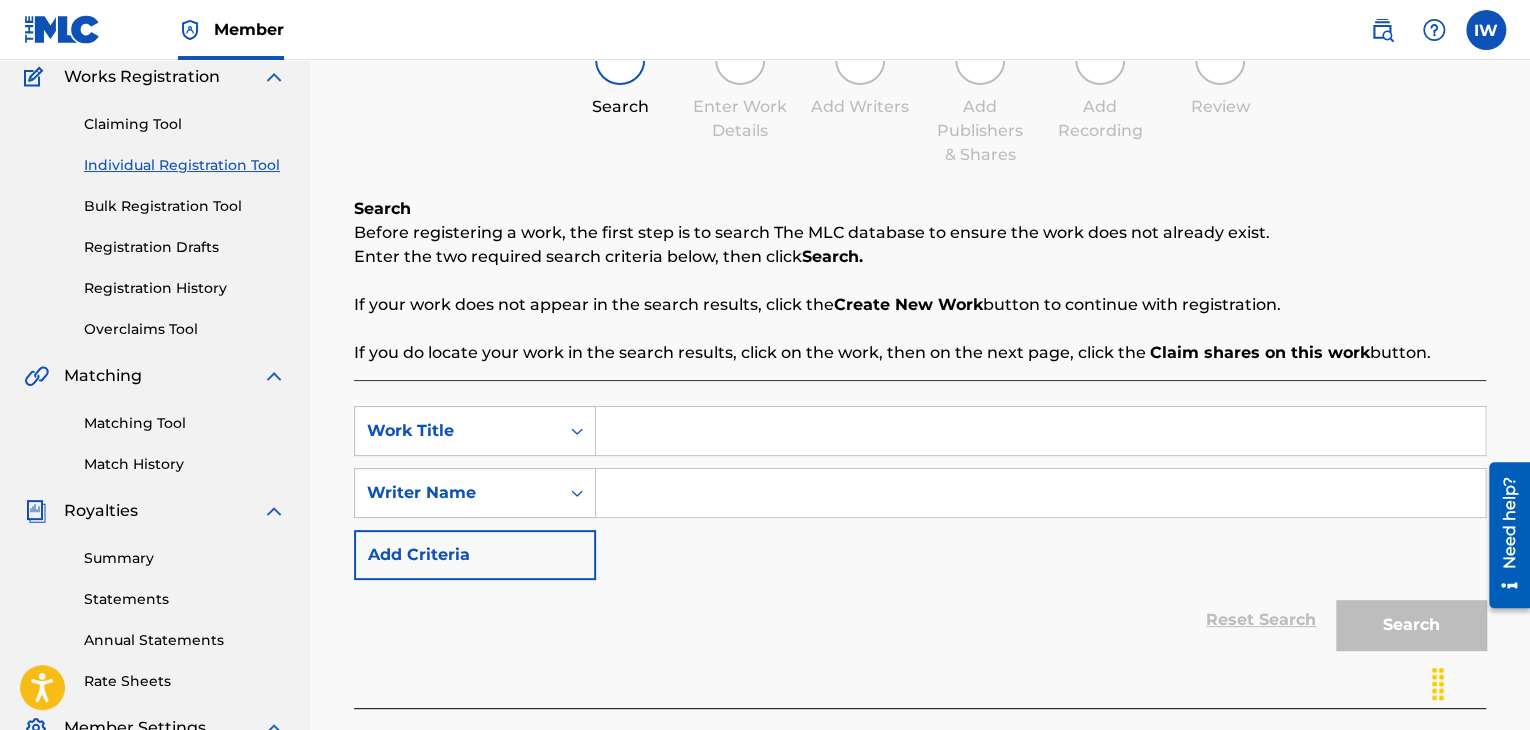 scroll, scrollTop: 174, scrollLeft: 0, axis: vertical 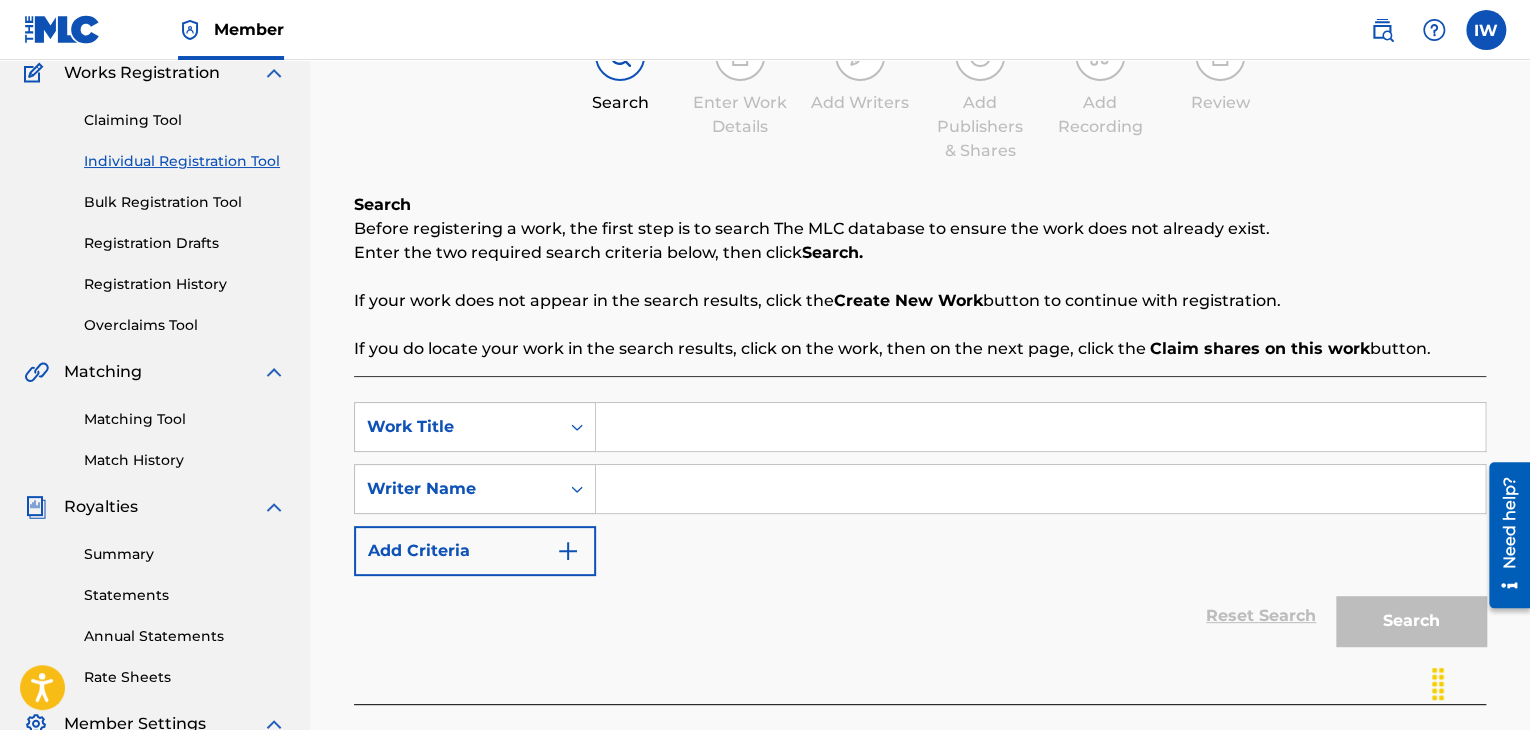 click on "Match History" at bounding box center [185, 460] 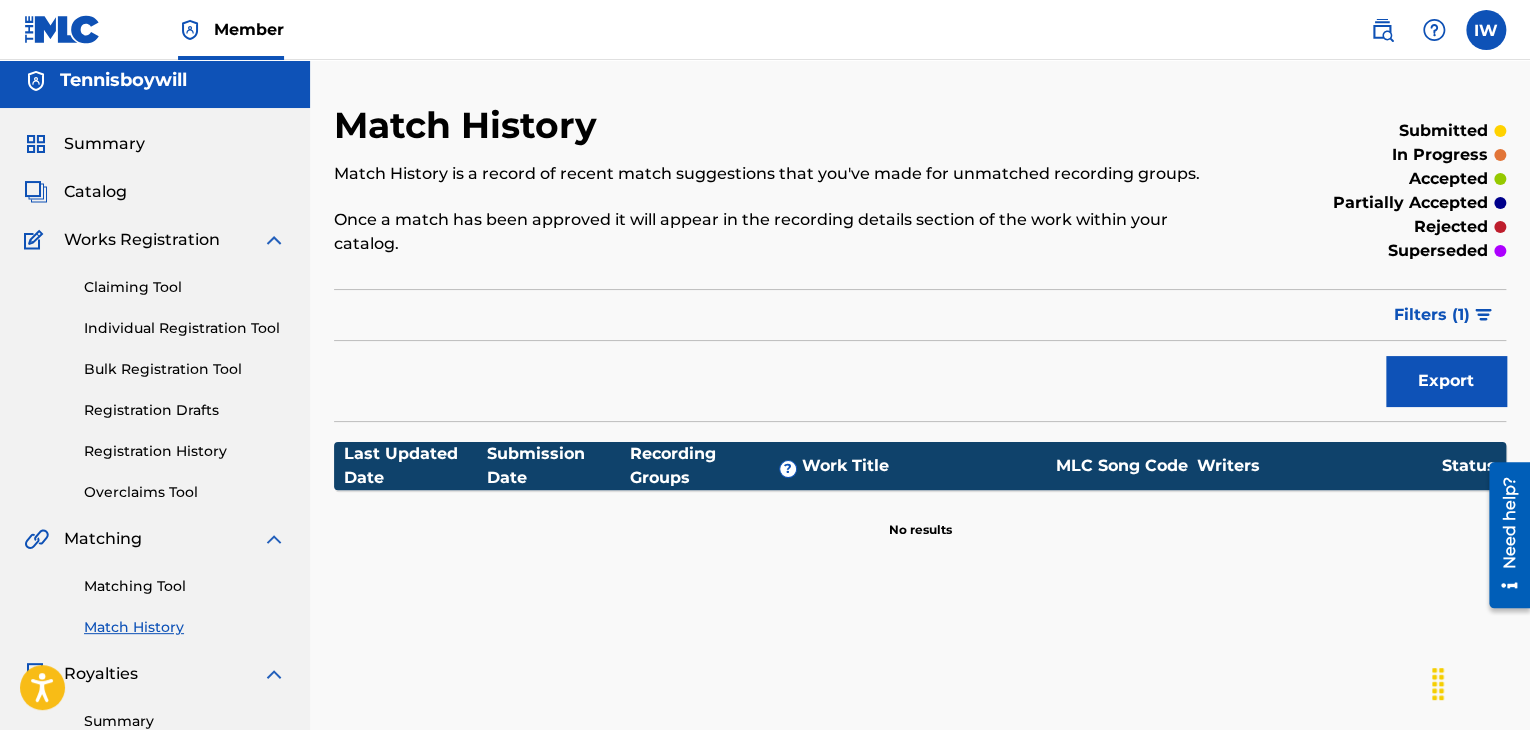 scroll, scrollTop: 8, scrollLeft: 0, axis: vertical 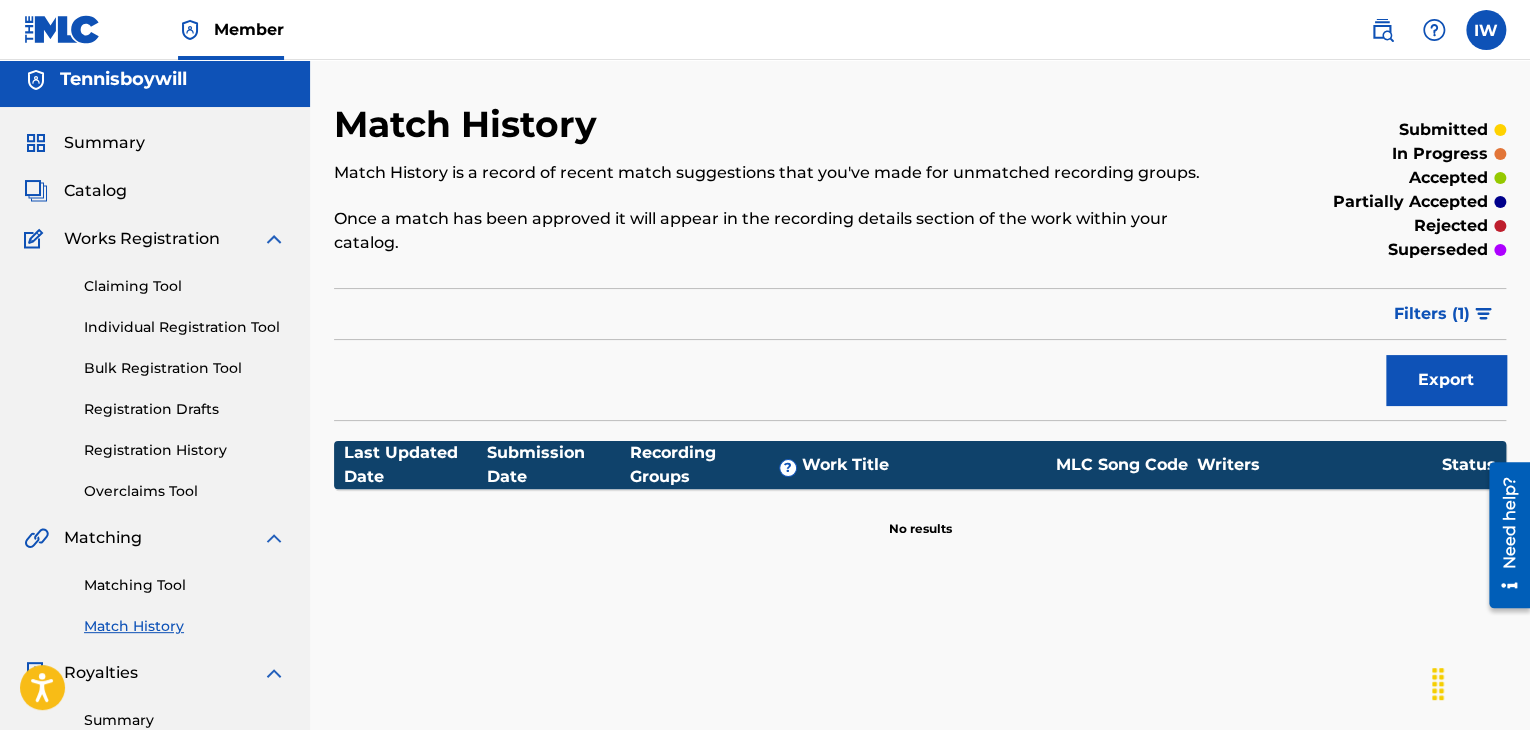 click on "Claiming Tool Individual Registration Tool Bulk Registration Tool Registration Drafts Registration History Overclaims Tool" at bounding box center (155, 376) 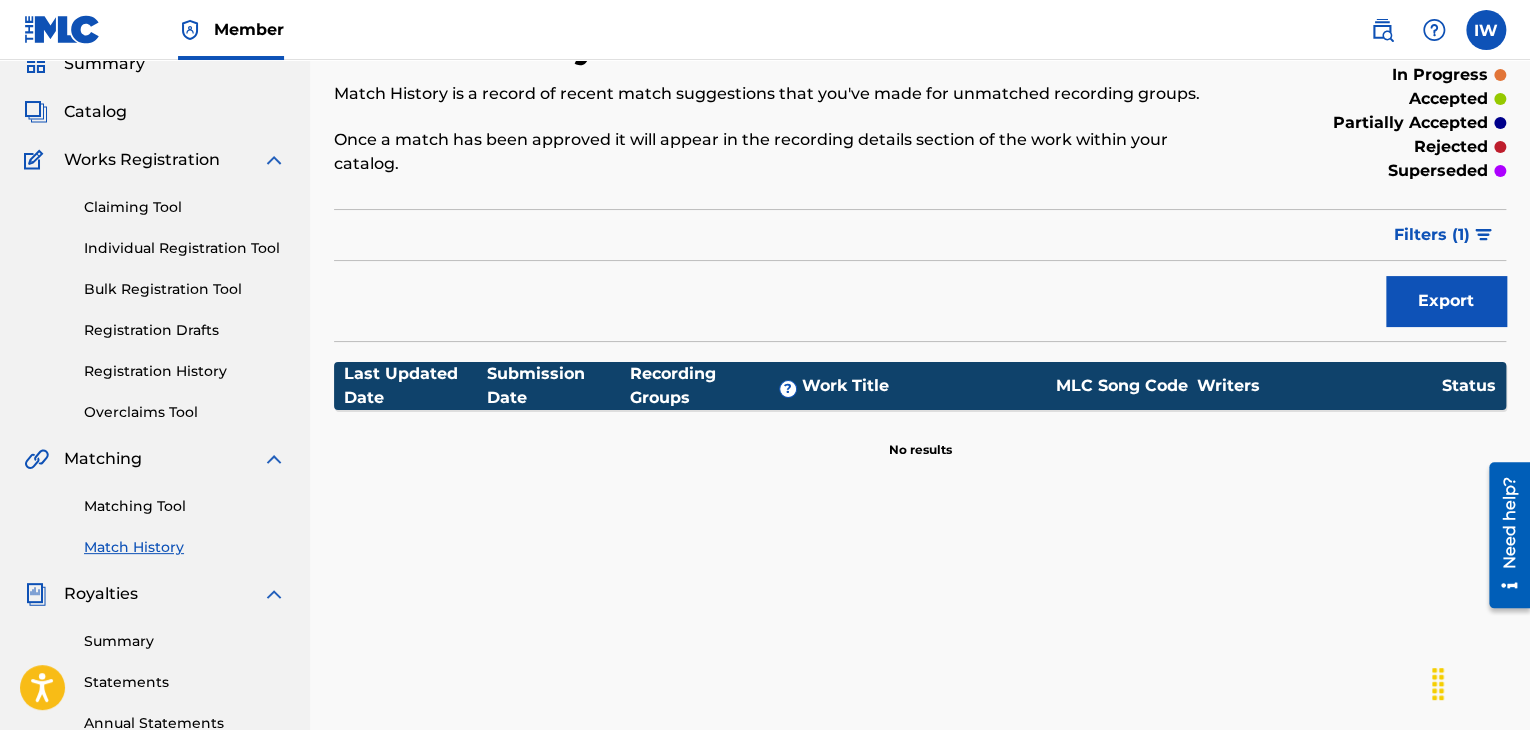 scroll, scrollTop: 88, scrollLeft: 0, axis: vertical 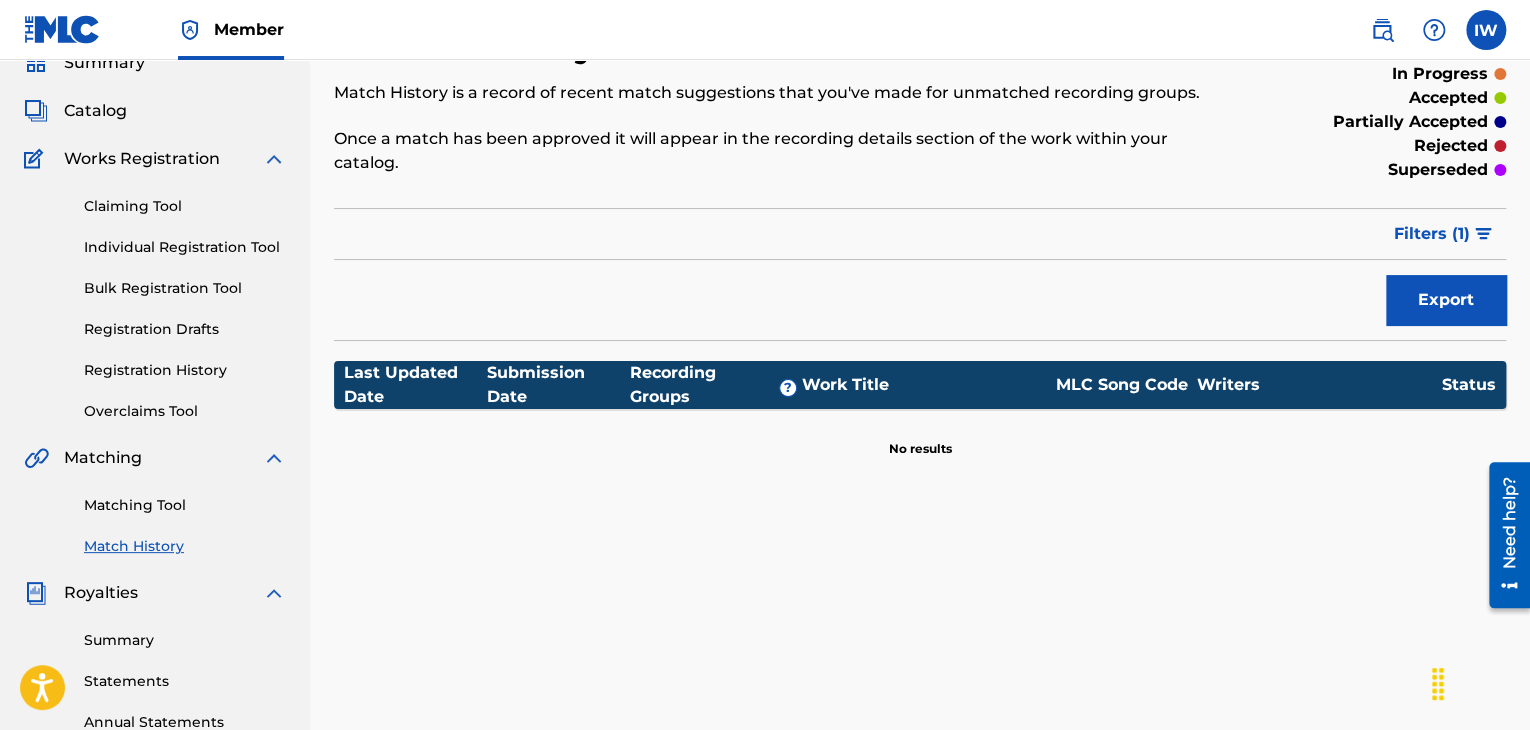 click on "Matching Tool" at bounding box center [185, 505] 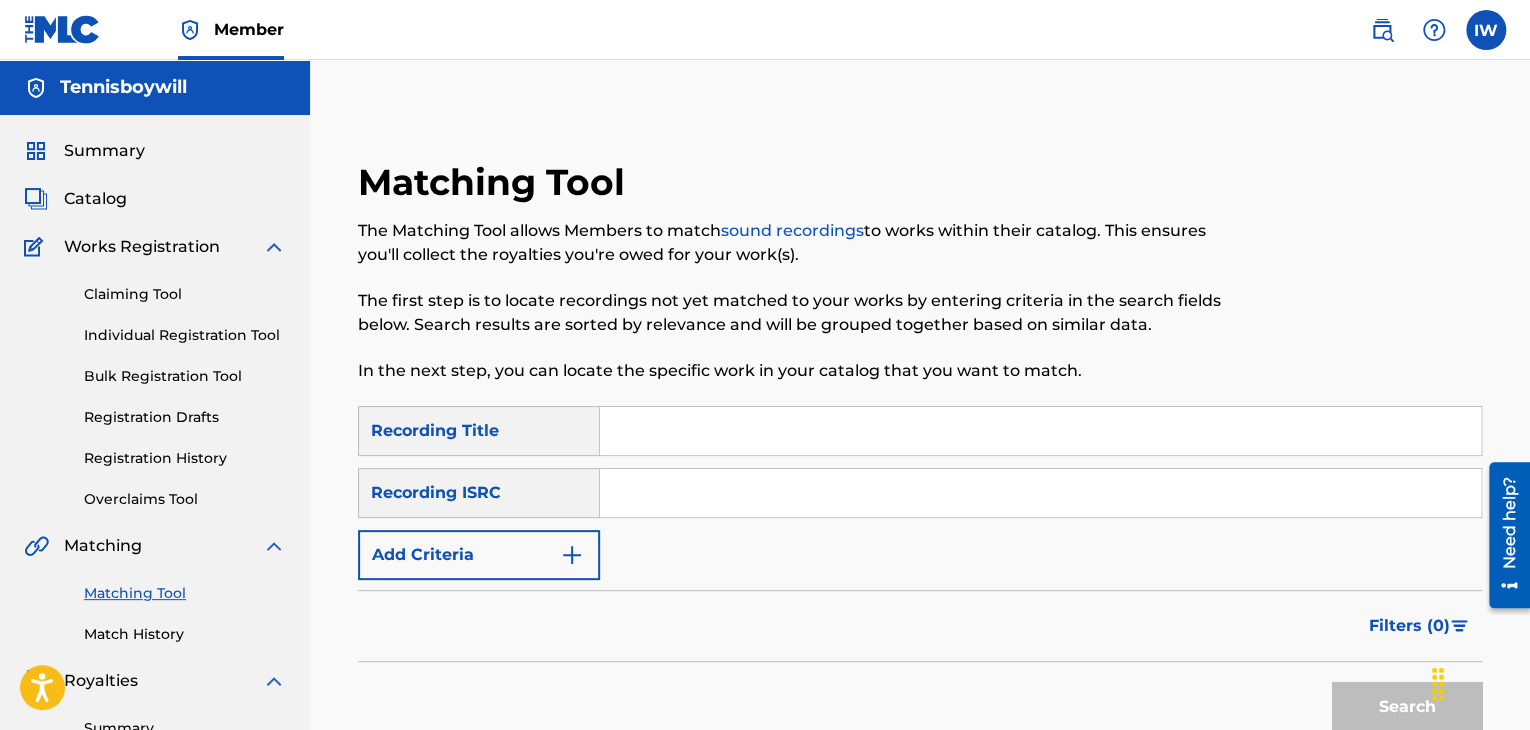 click on "Overclaims Tool" at bounding box center [185, 499] 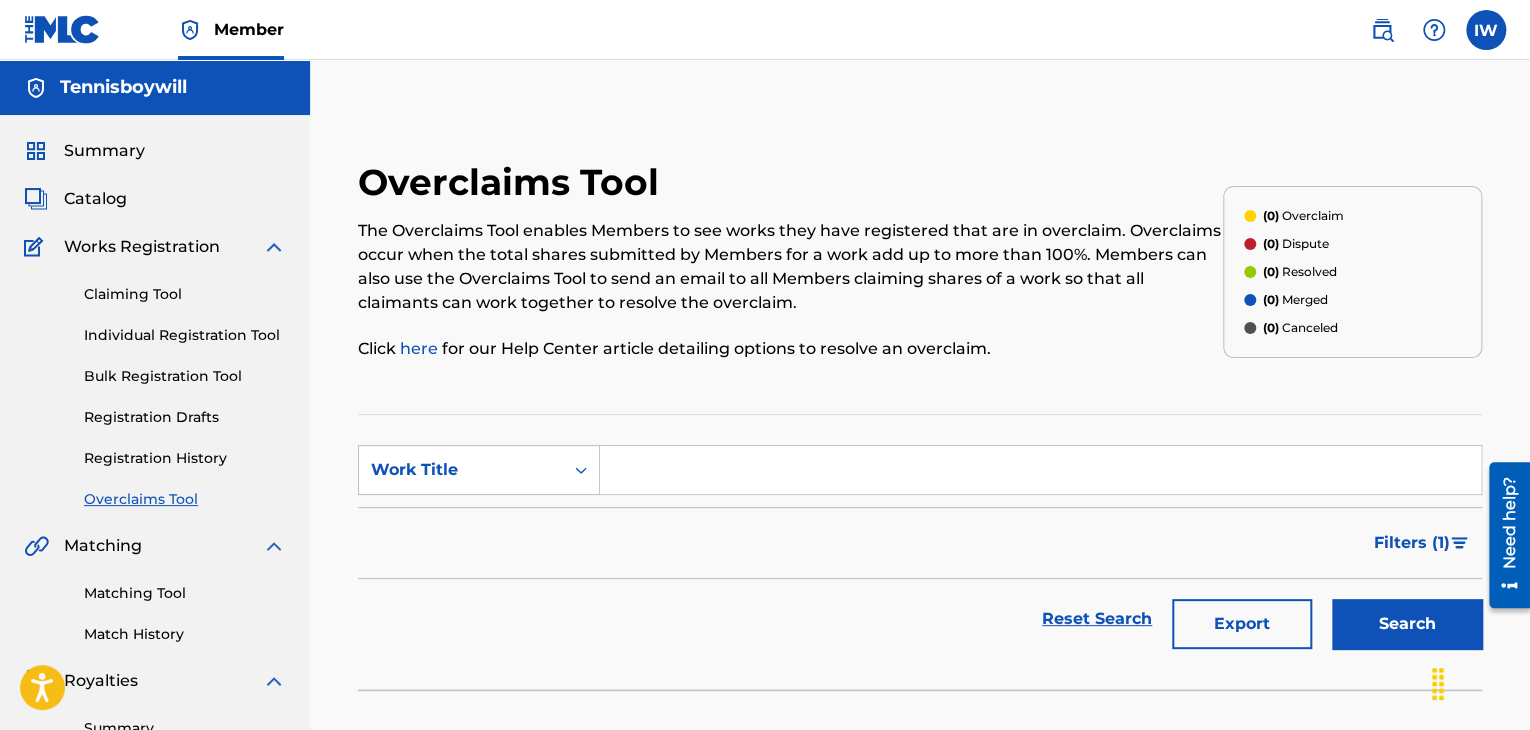 click on "Registration History" at bounding box center [185, 458] 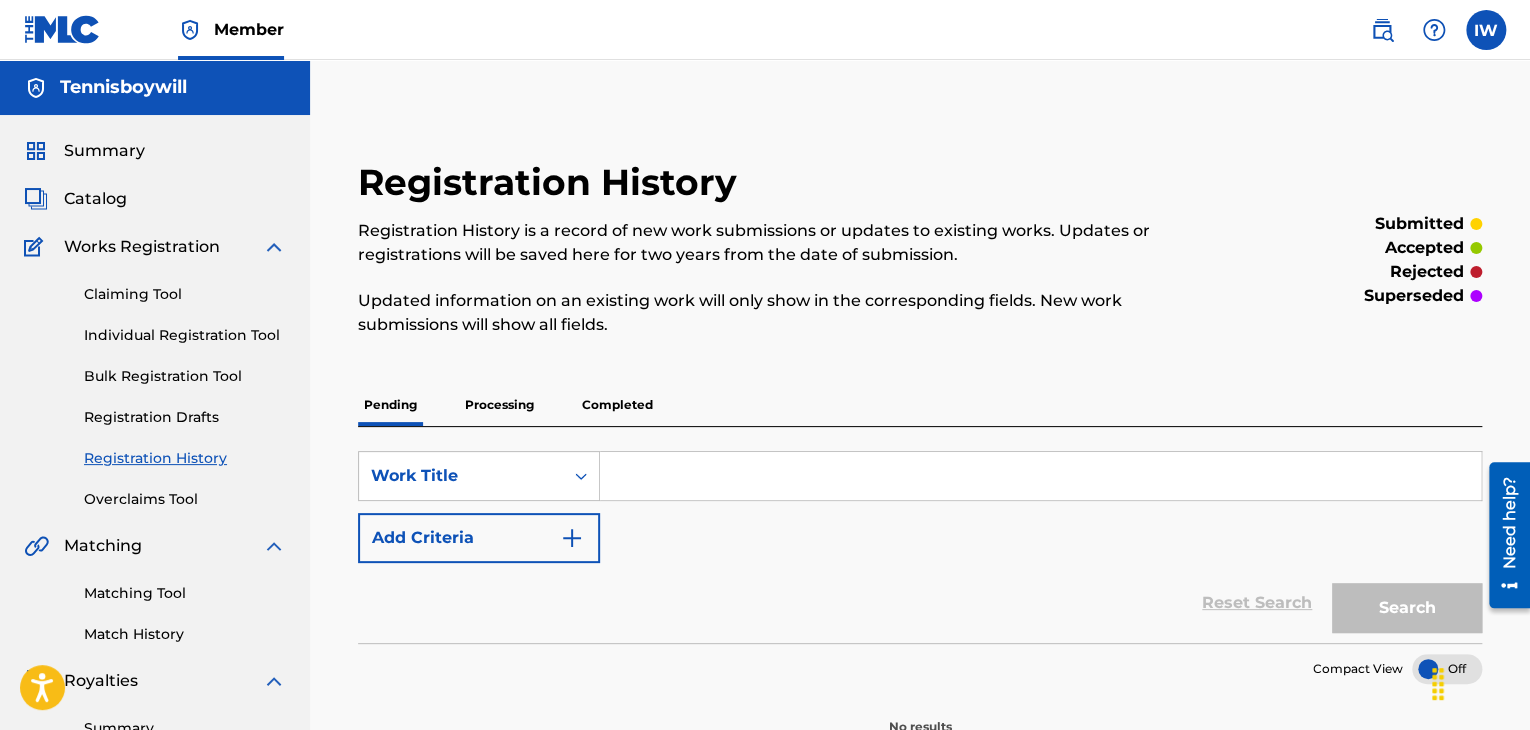 click on "Registration Drafts" at bounding box center [185, 417] 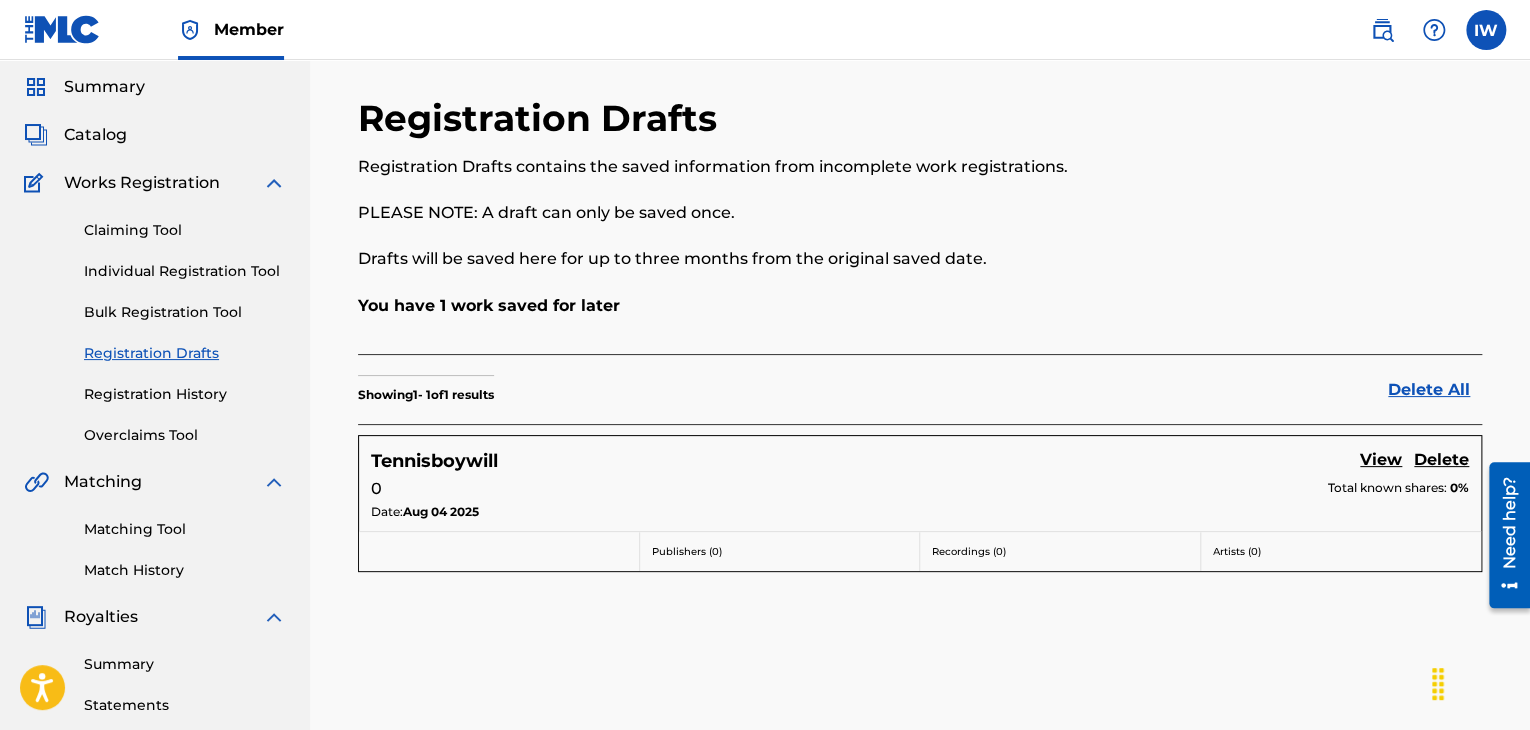 scroll, scrollTop: 104, scrollLeft: 0, axis: vertical 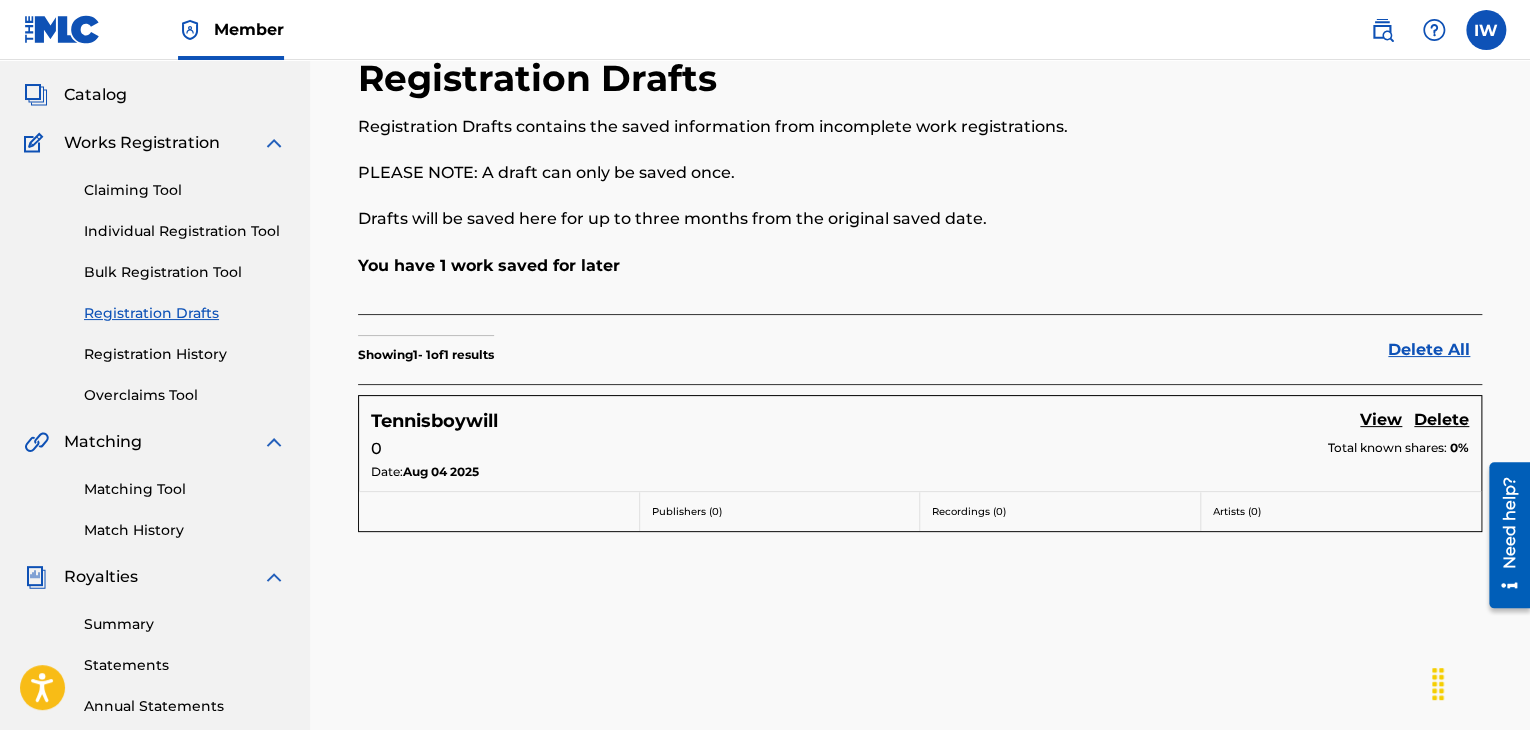 click on "View" at bounding box center (1381, 421) 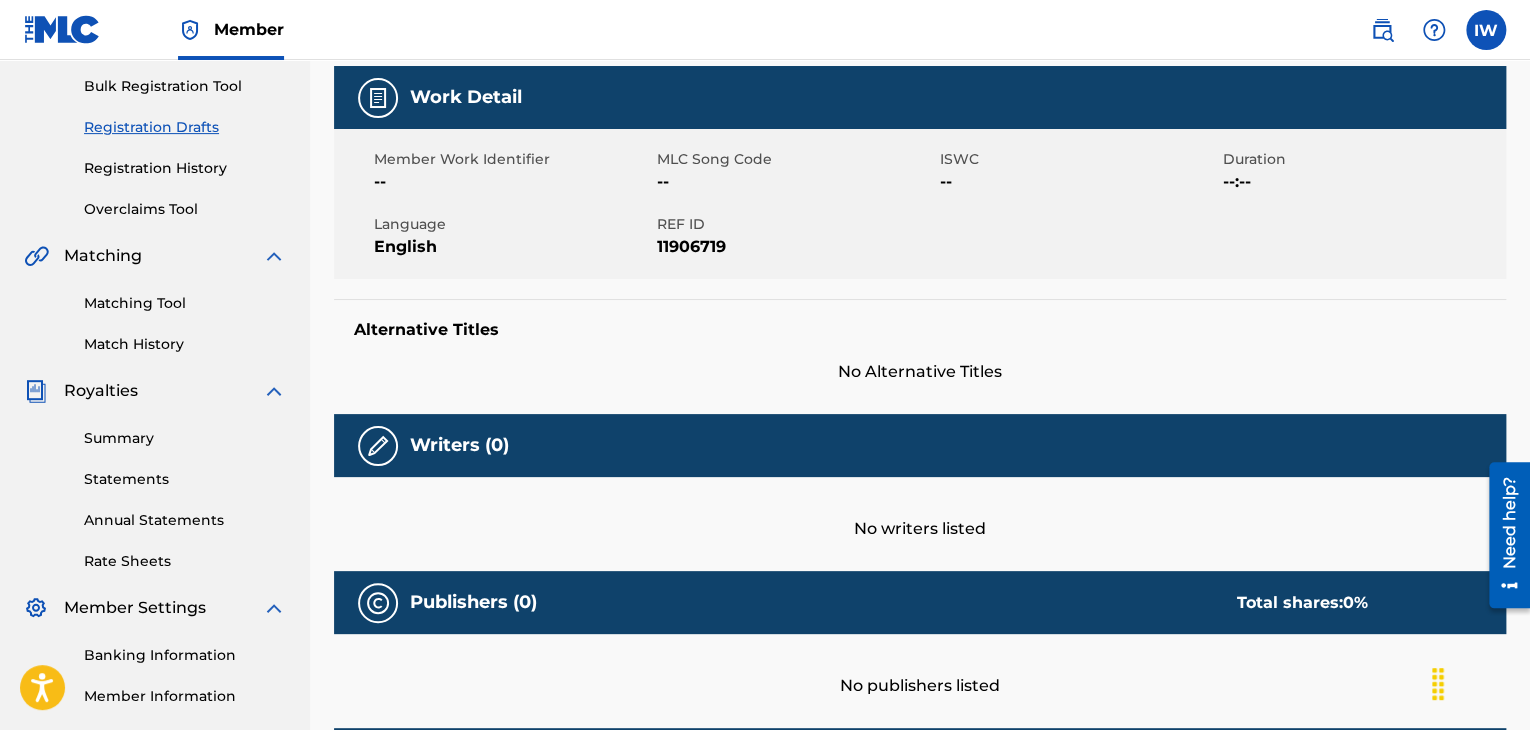 scroll, scrollTop: 299, scrollLeft: 0, axis: vertical 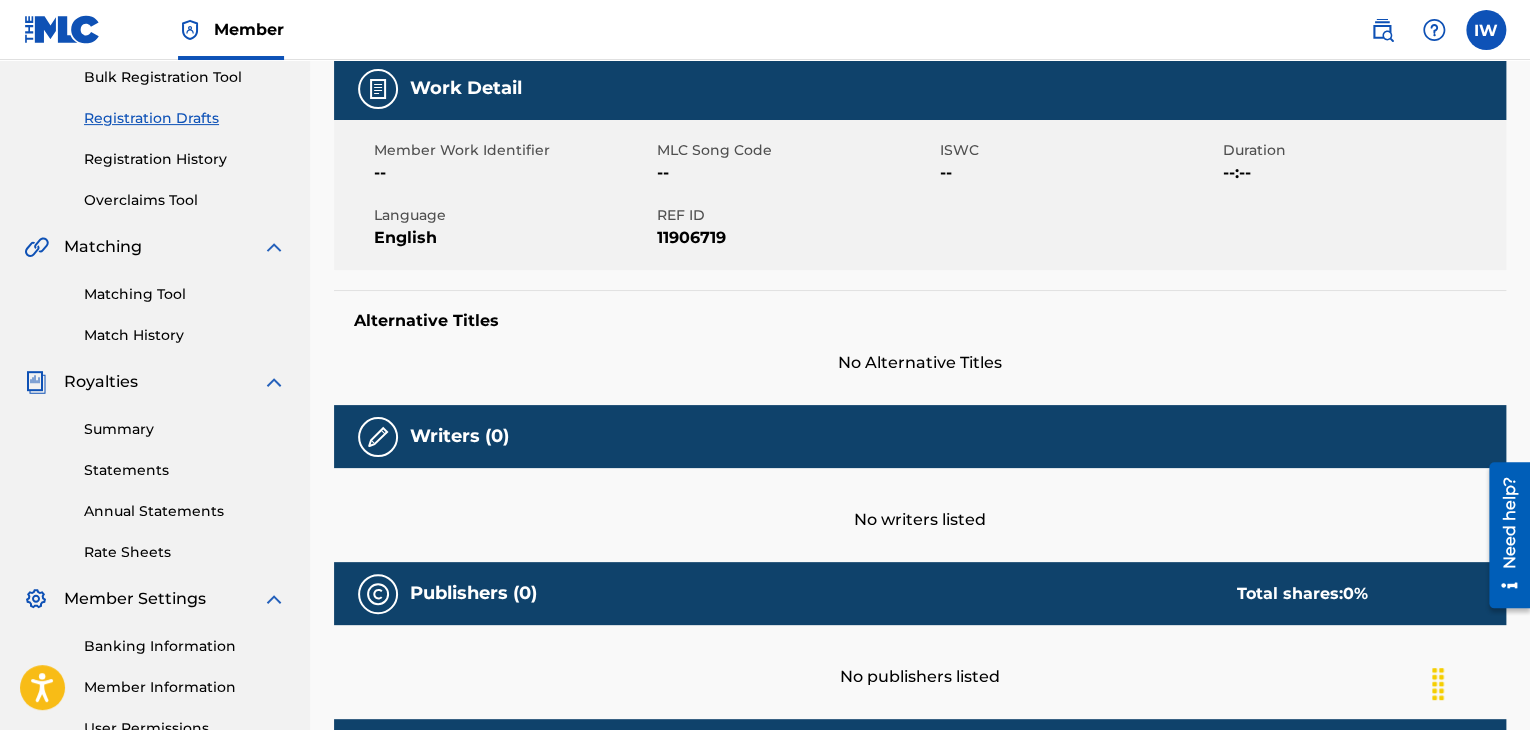 click on "Summary" at bounding box center (185, 429) 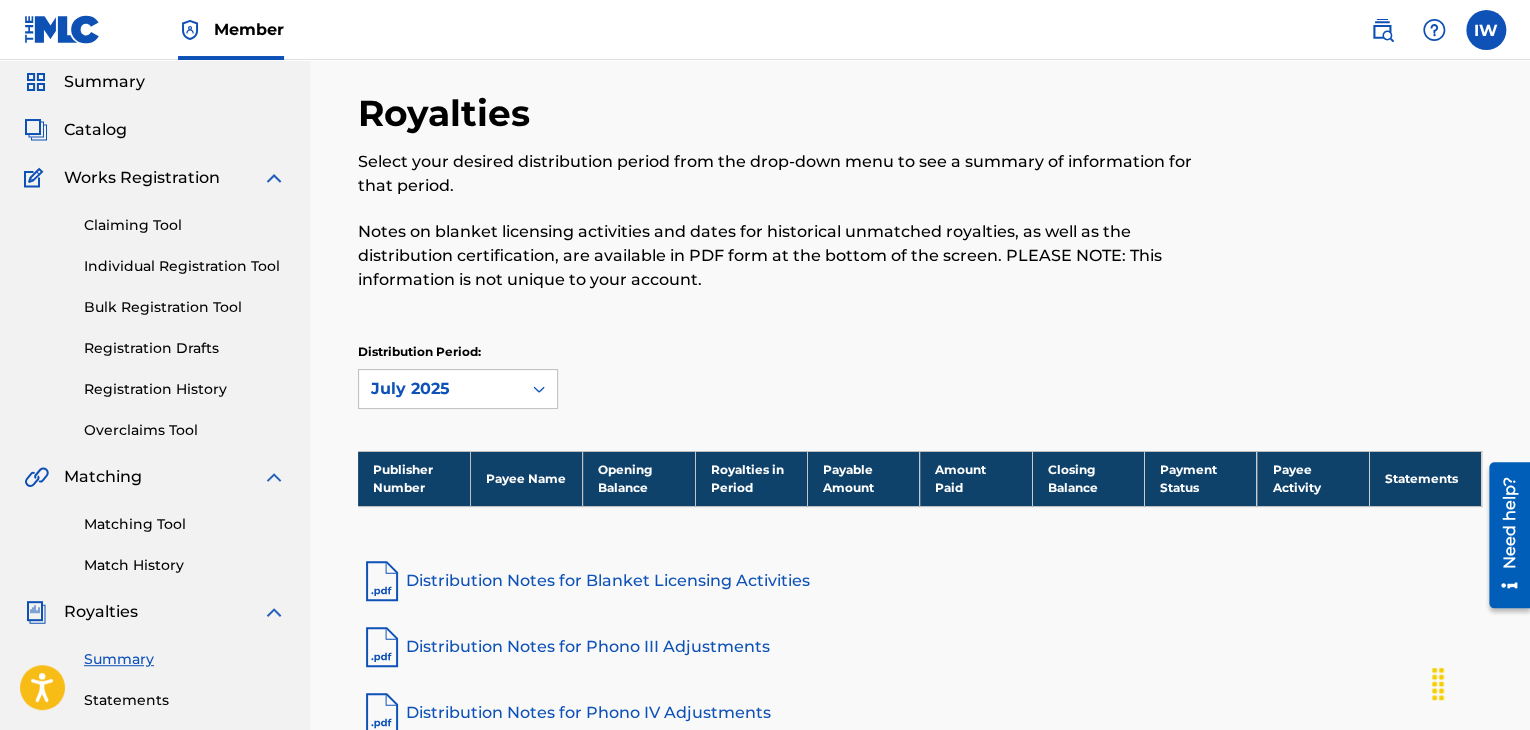 scroll, scrollTop: 0, scrollLeft: 0, axis: both 